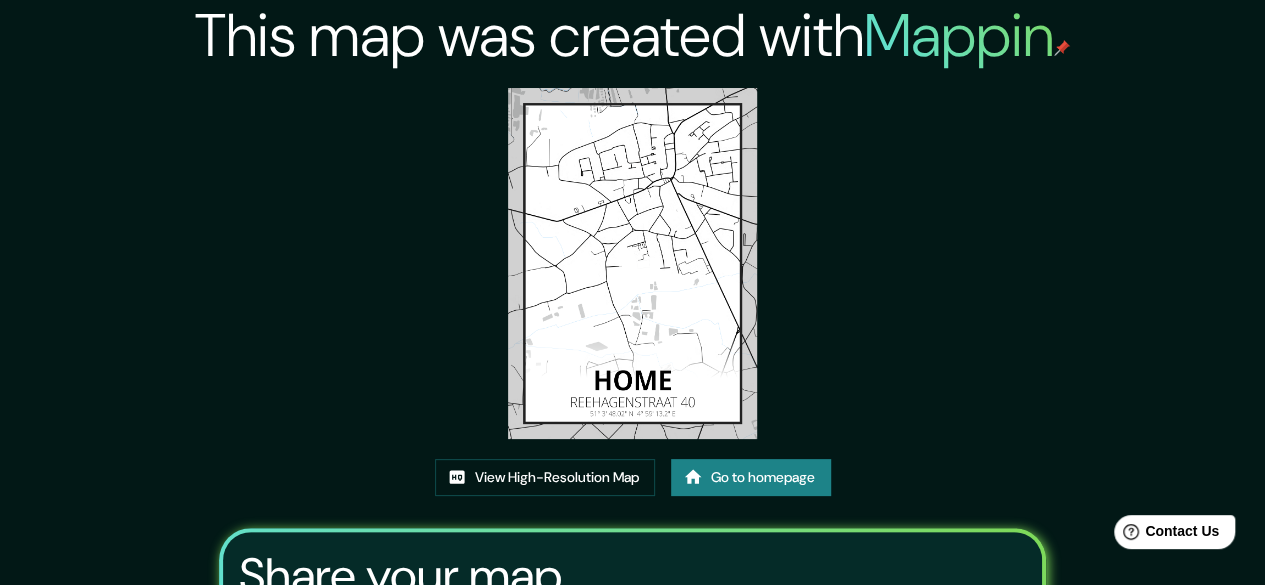 scroll, scrollTop: 0, scrollLeft: 0, axis: both 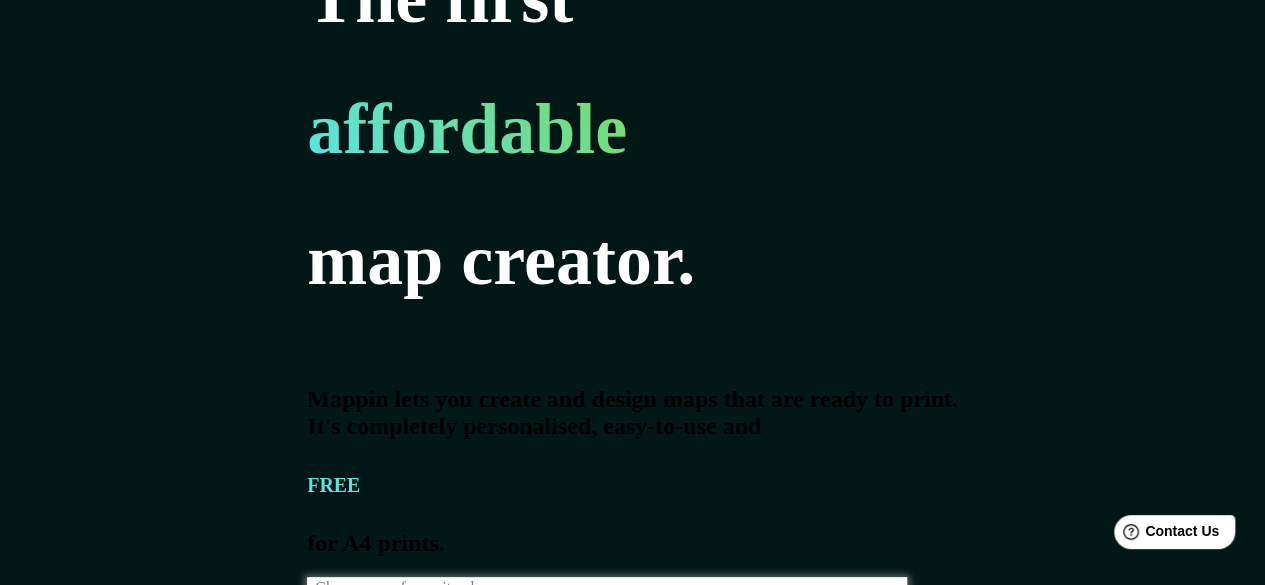 click at bounding box center [611, 588] 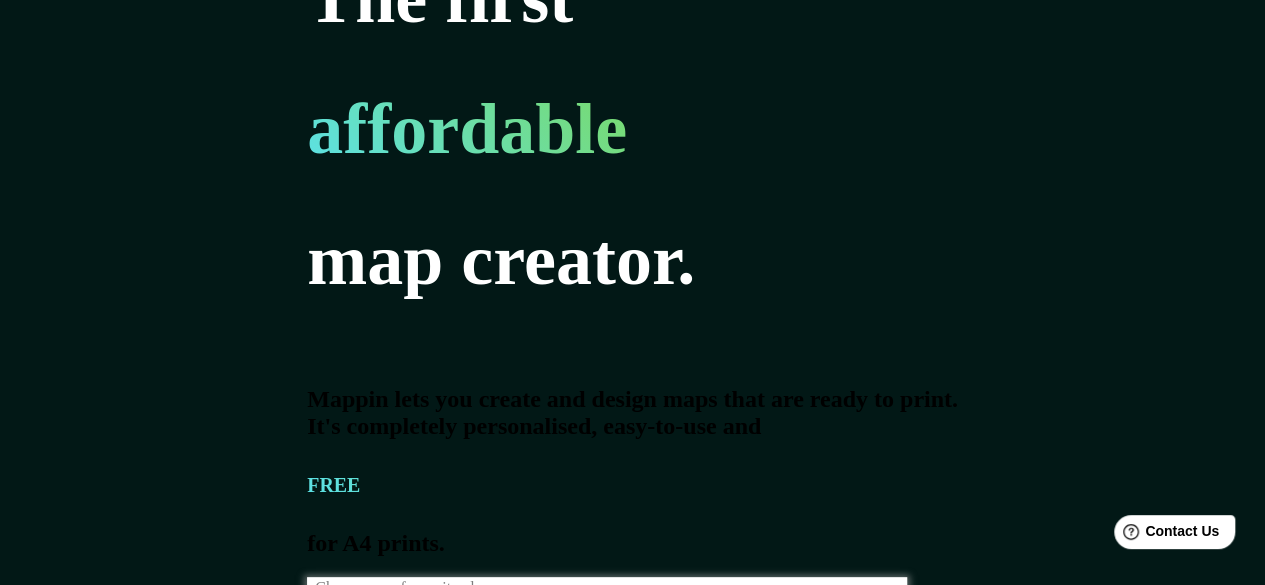 type on "[STREET] [NUMBER]" 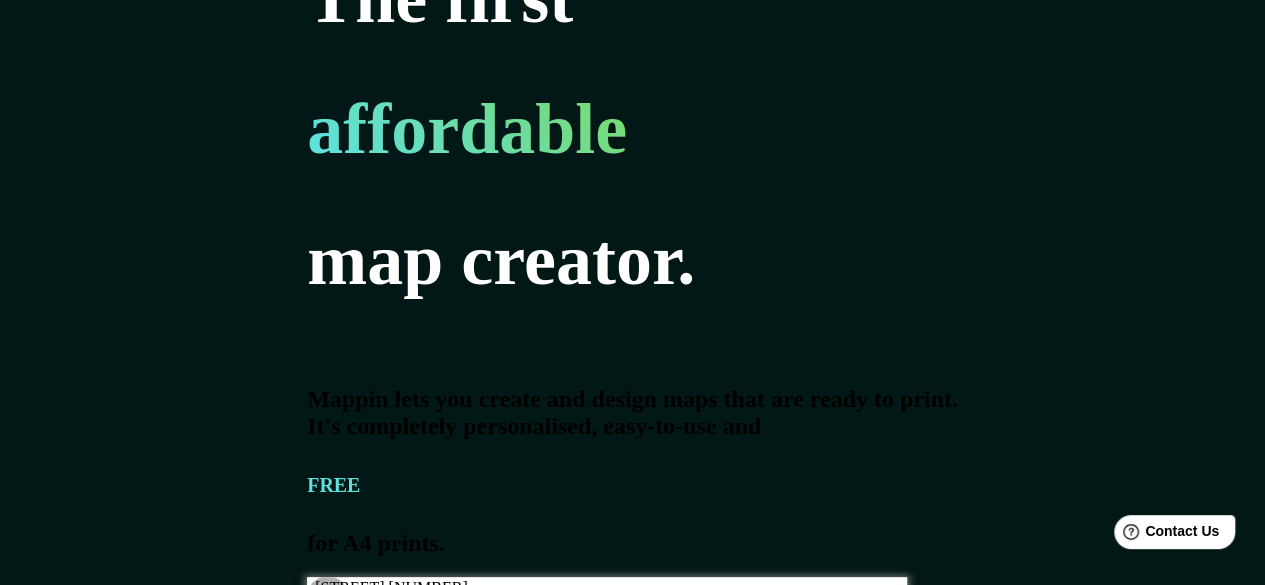 click 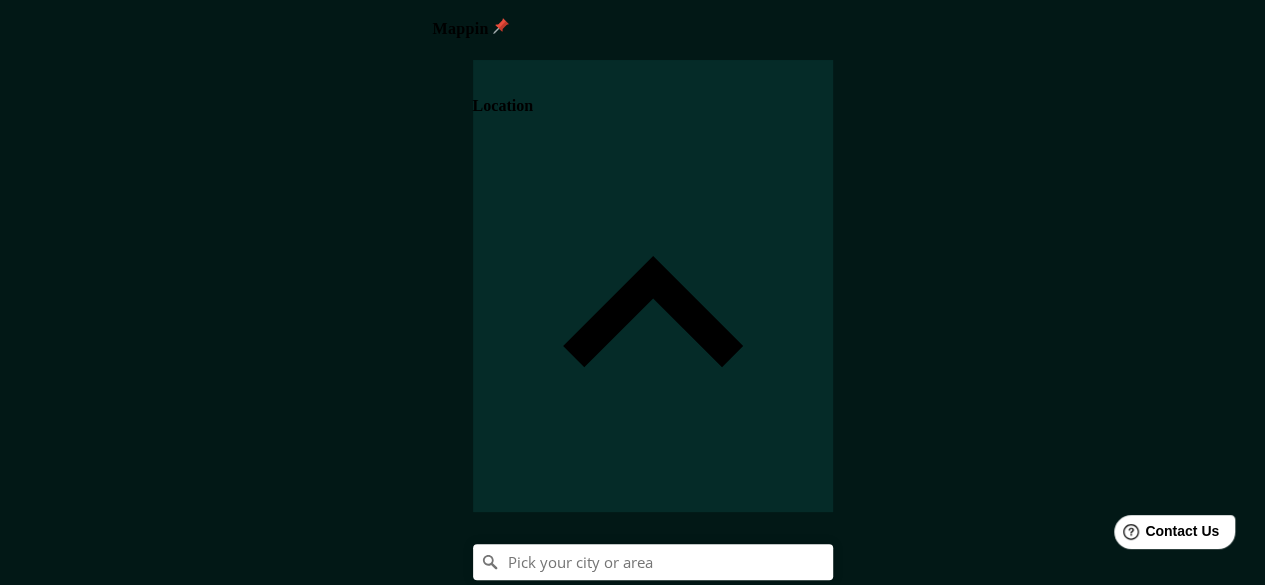 scroll, scrollTop: 0, scrollLeft: 0, axis: both 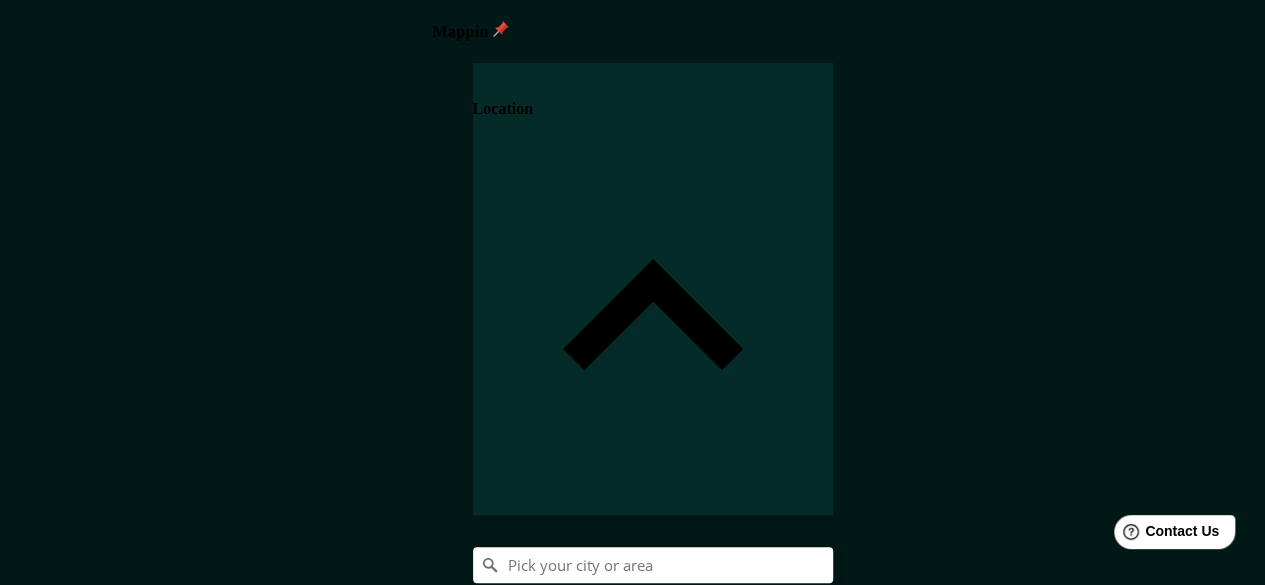 click on "Layout" at bounding box center [497, 1566] 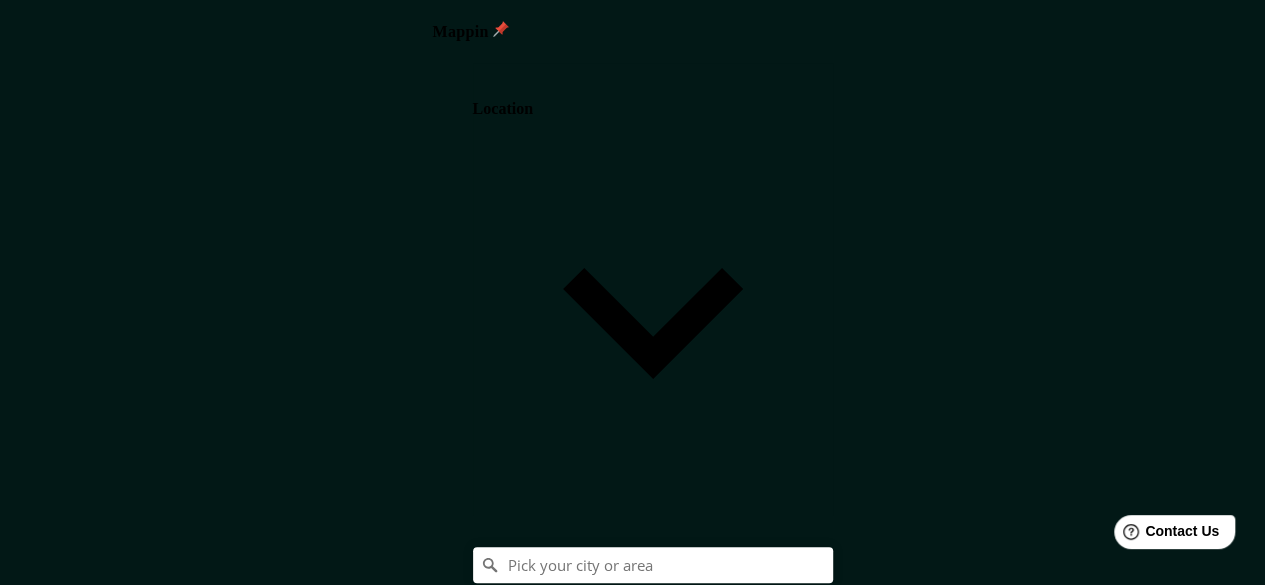 click on "Location" at bounding box center (503, 109) 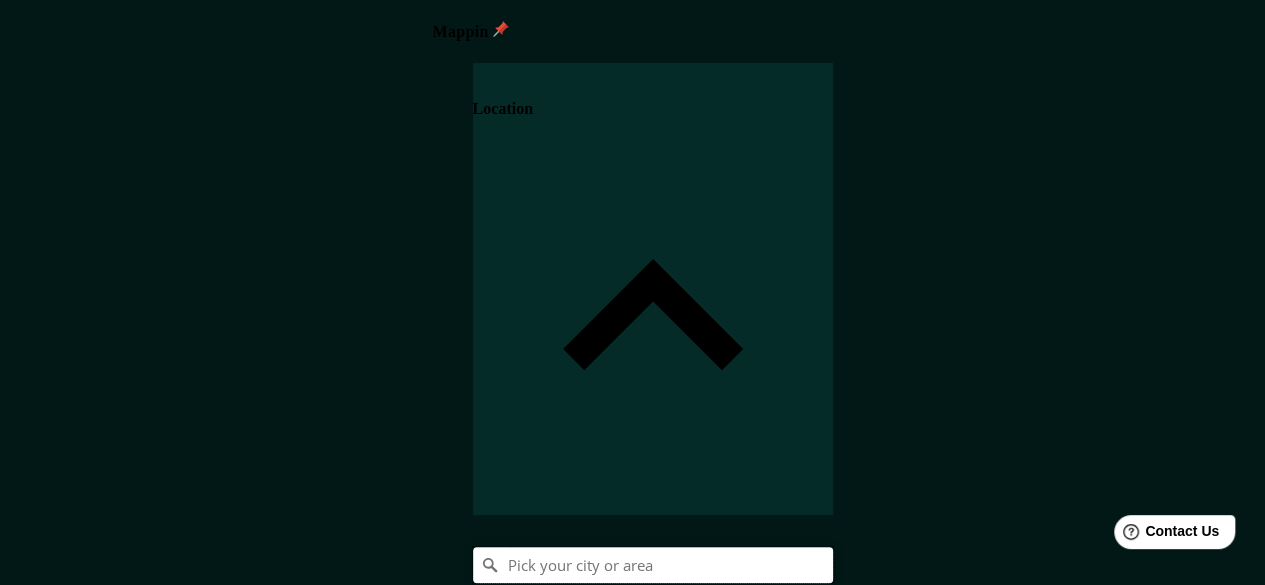 click at bounding box center [653, 565] 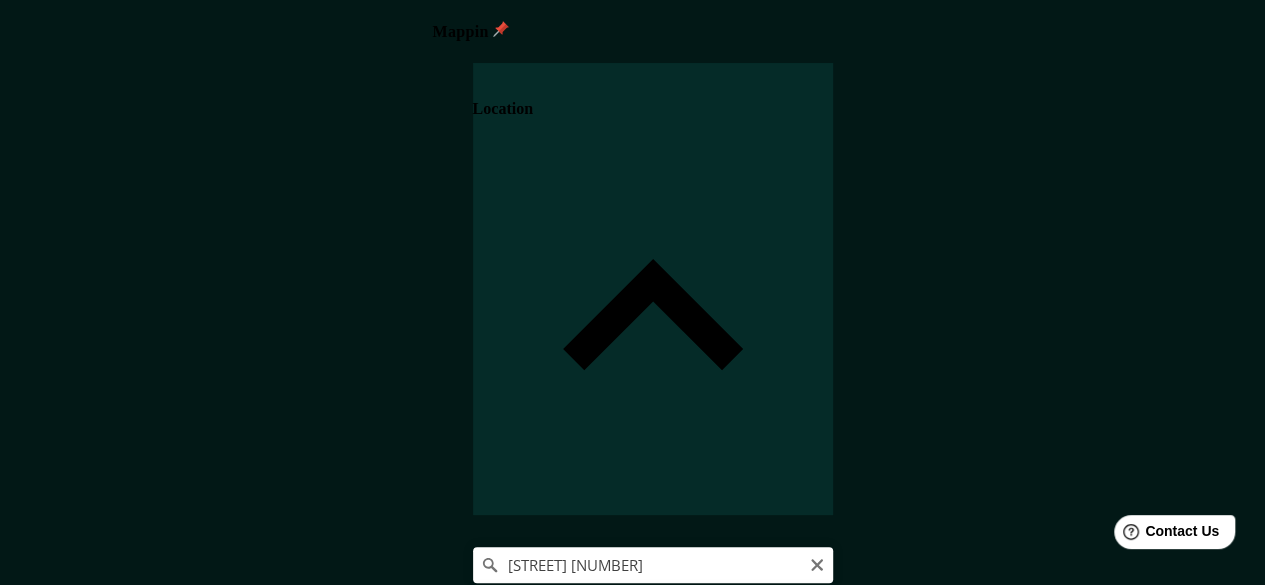 type on "[STREET] [NUMBER], [POSTAL_CODE] [CITY], [PROVINCE], [COUNTRY]" 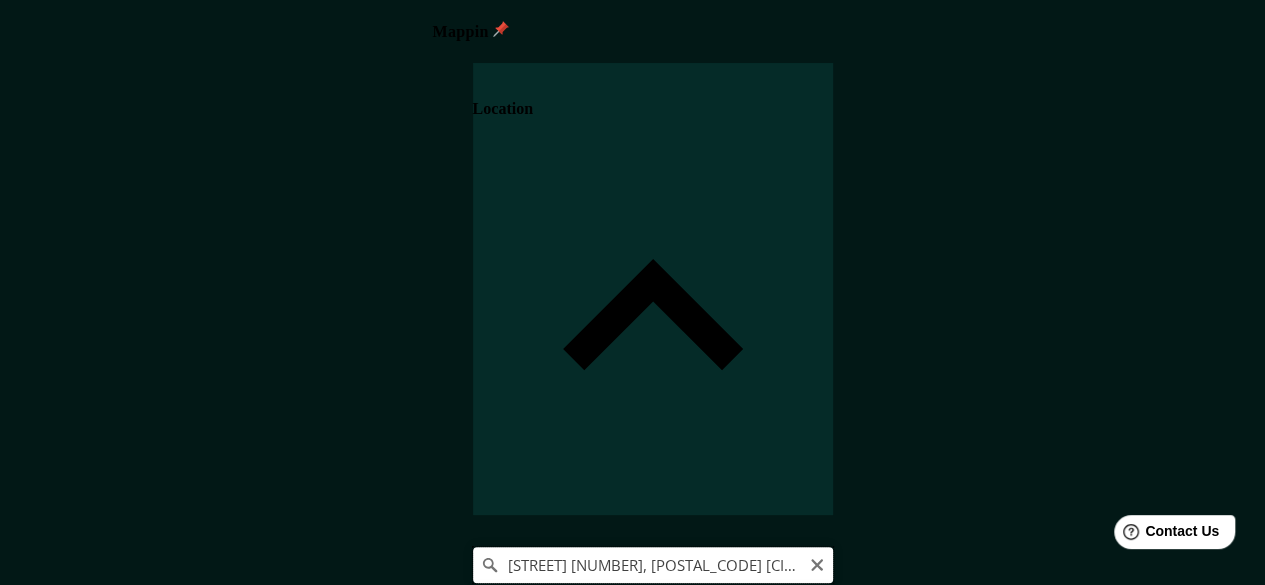 scroll, scrollTop: 0, scrollLeft: 0, axis: both 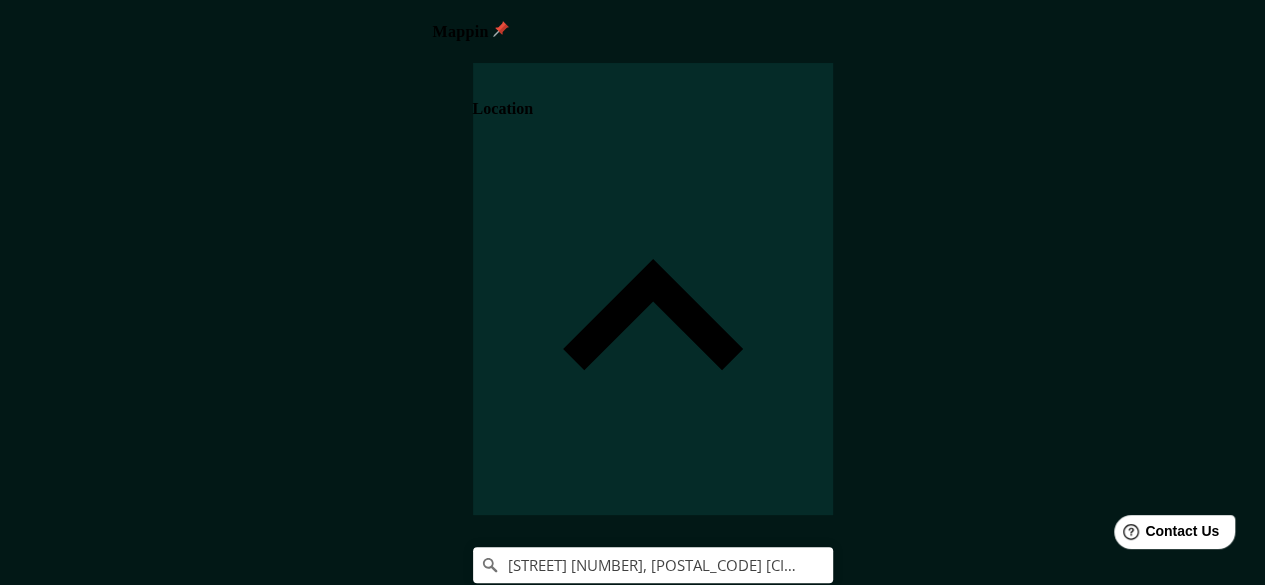 click on "Style" at bounding box center (653, 1294) 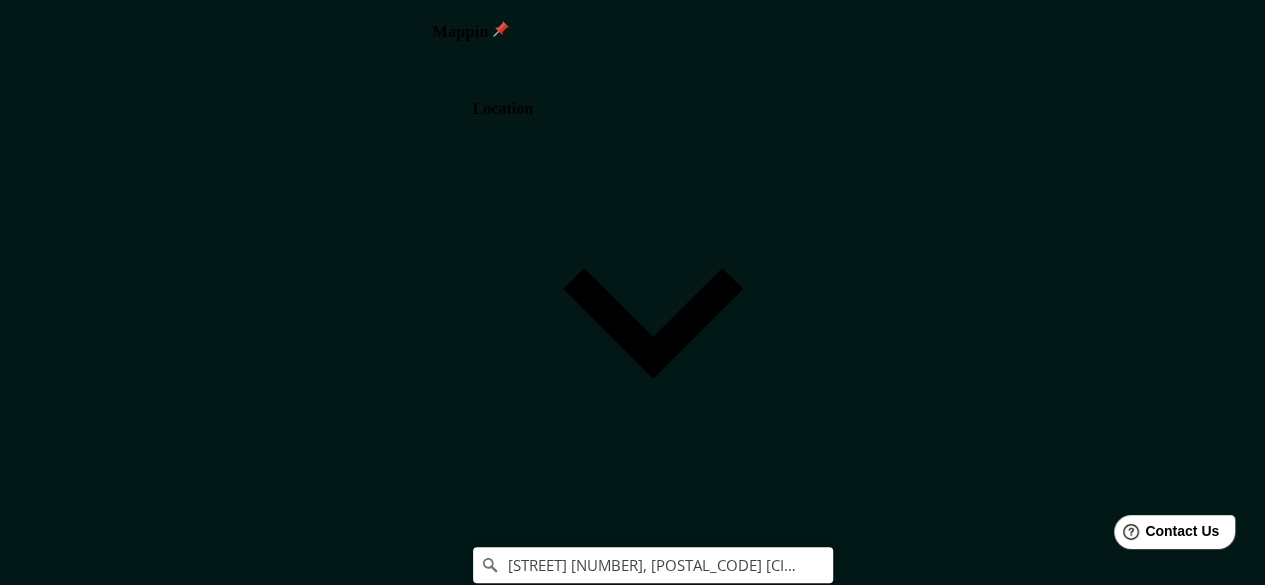 scroll, scrollTop: 37, scrollLeft: 0, axis: vertical 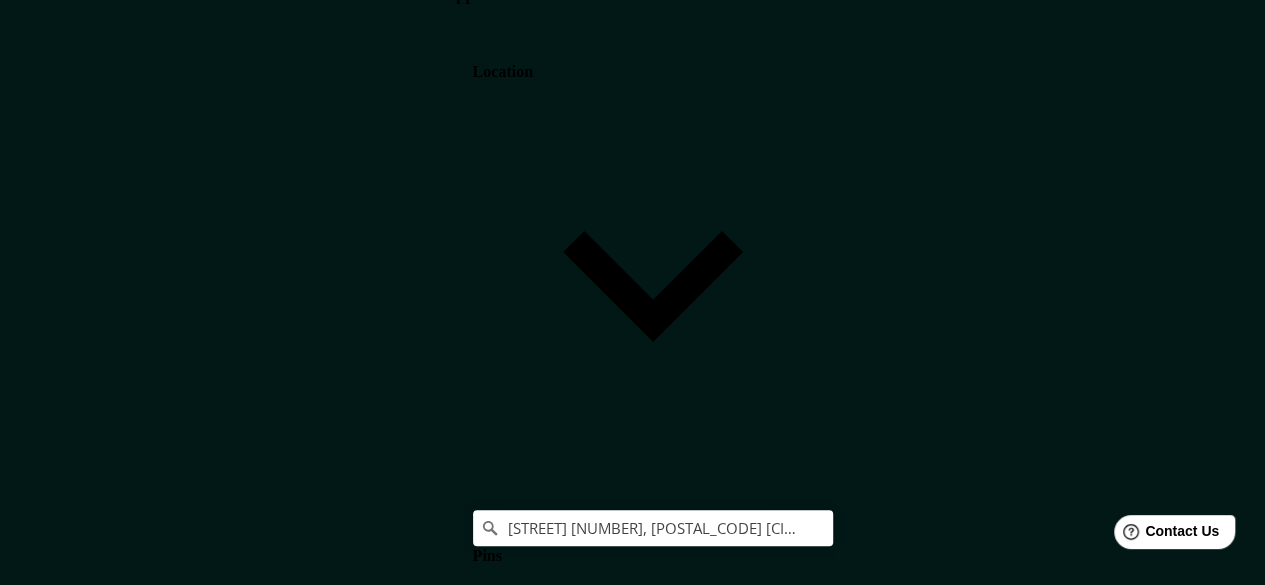 click on "Blue ($2)" at bounding box center [627, 1507] 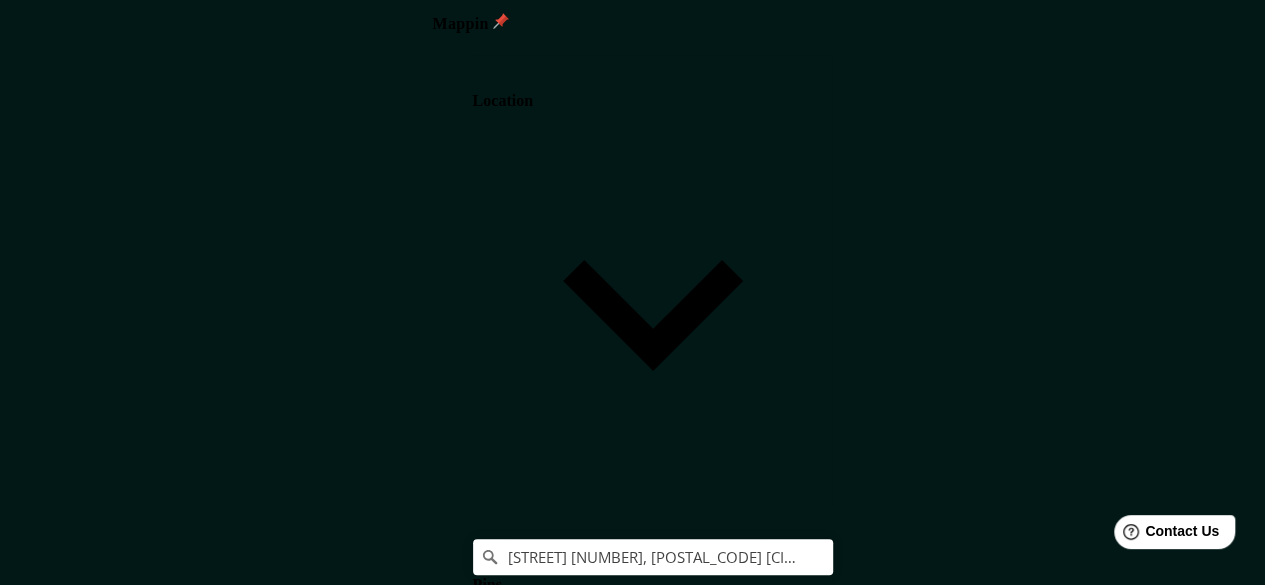 scroll, scrollTop: 0, scrollLeft: 0, axis: both 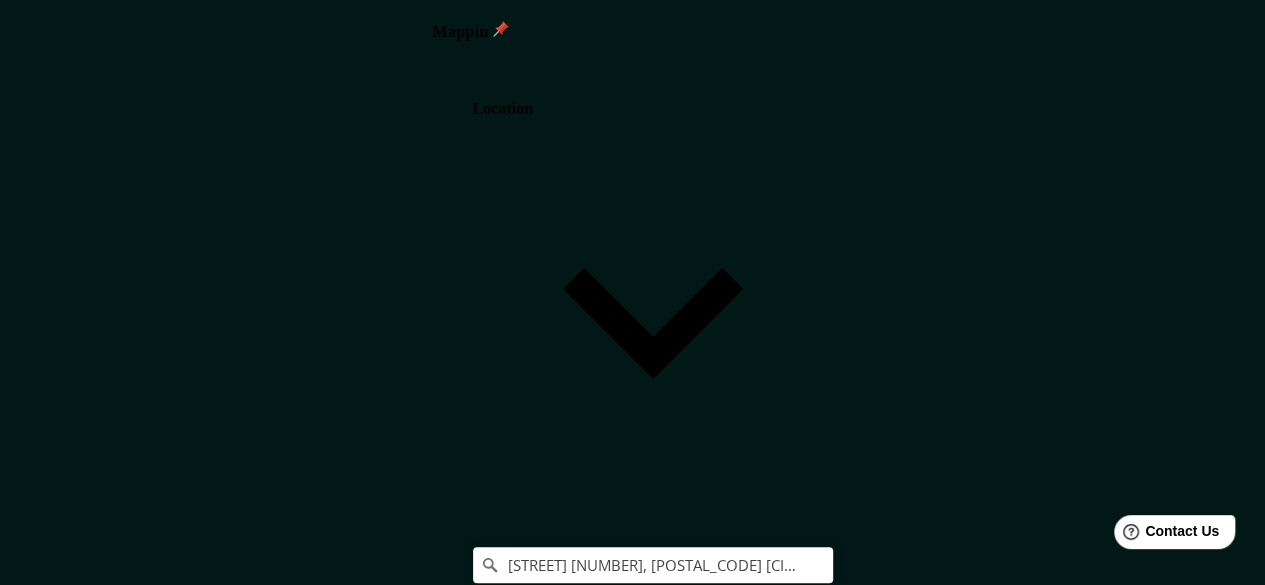 click at bounding box center [597, 3568] 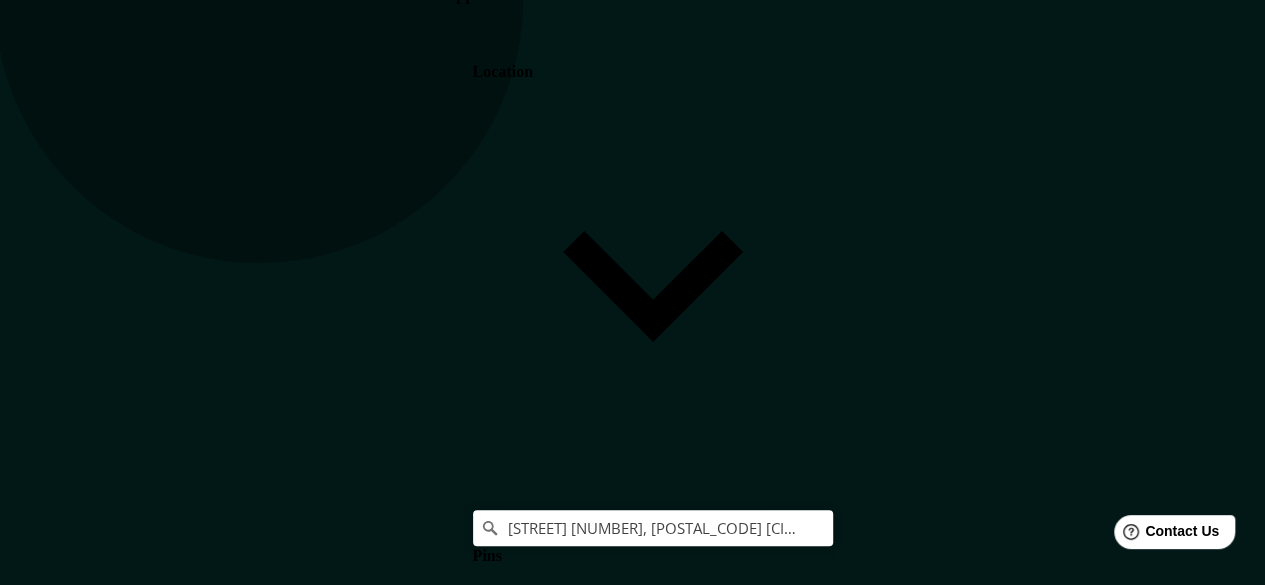 click on "Border" at bounding box center [497, 2025] 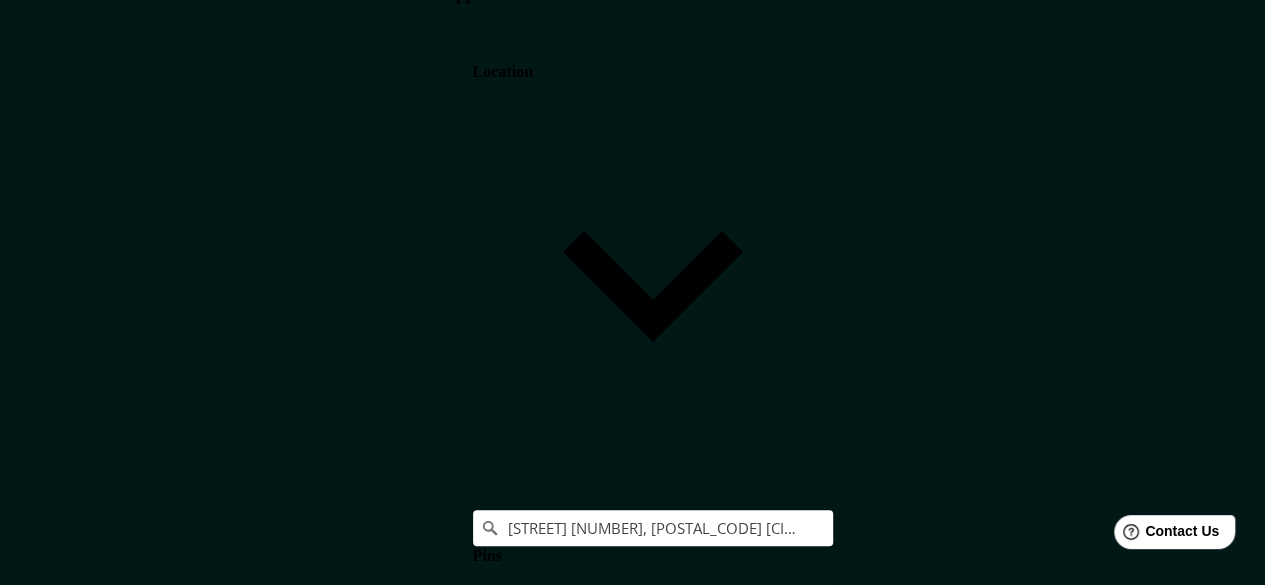 scroll, scrollTop: 186, scrollLeft: 0, axis: vertical 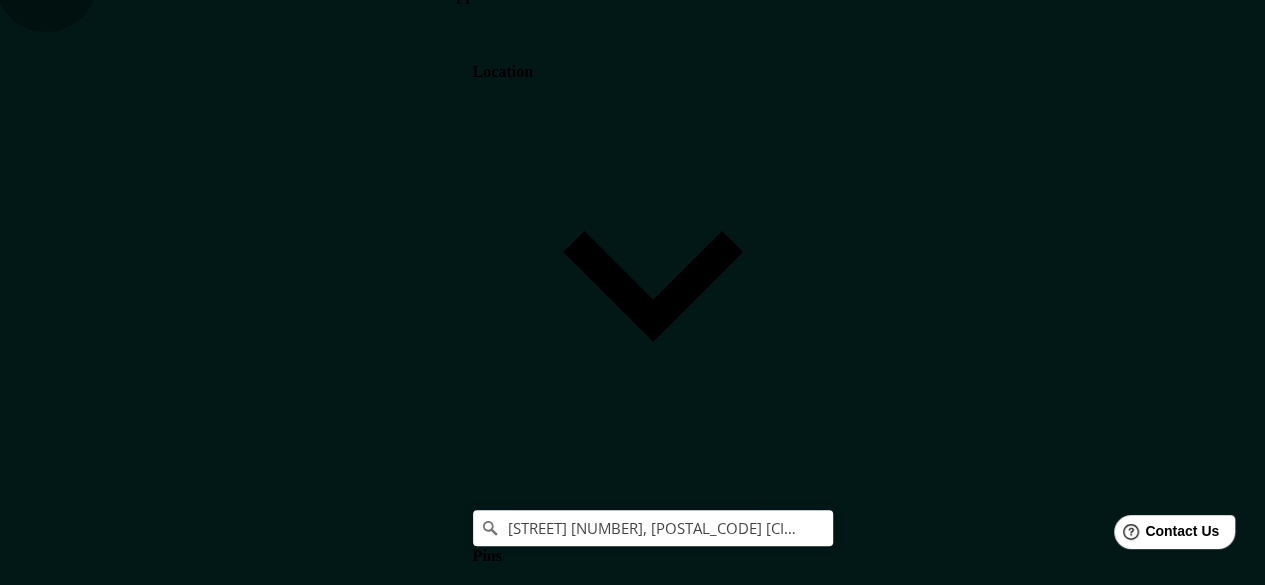 click on "None" at bounding box center [505, 2406] 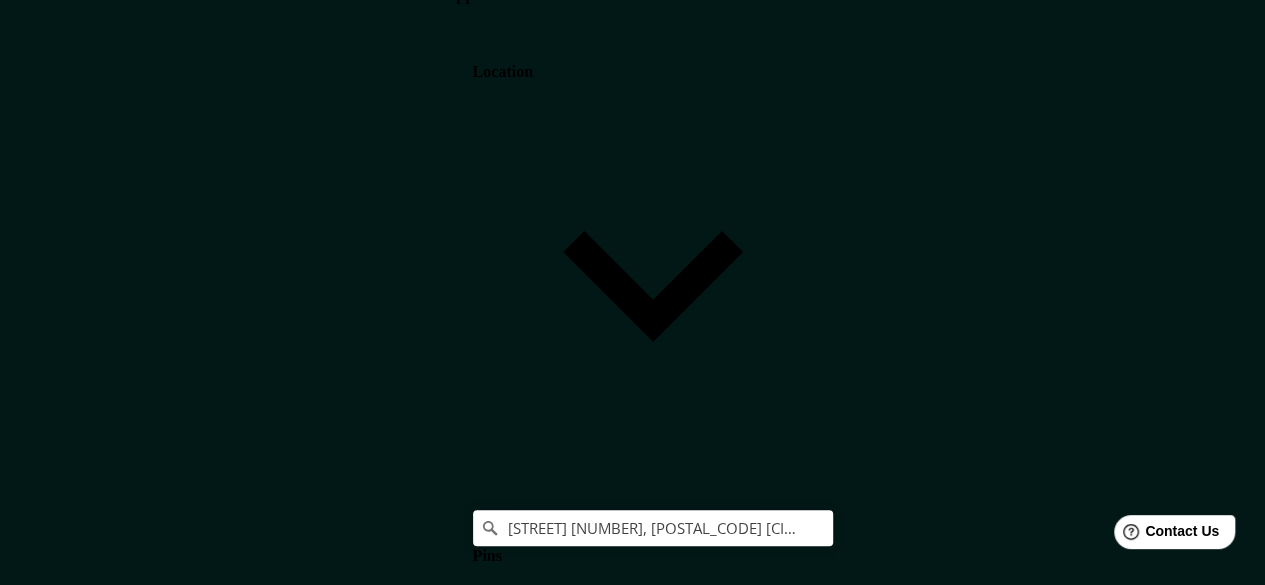 click on "Layout" at bounding box center [497, 1461] 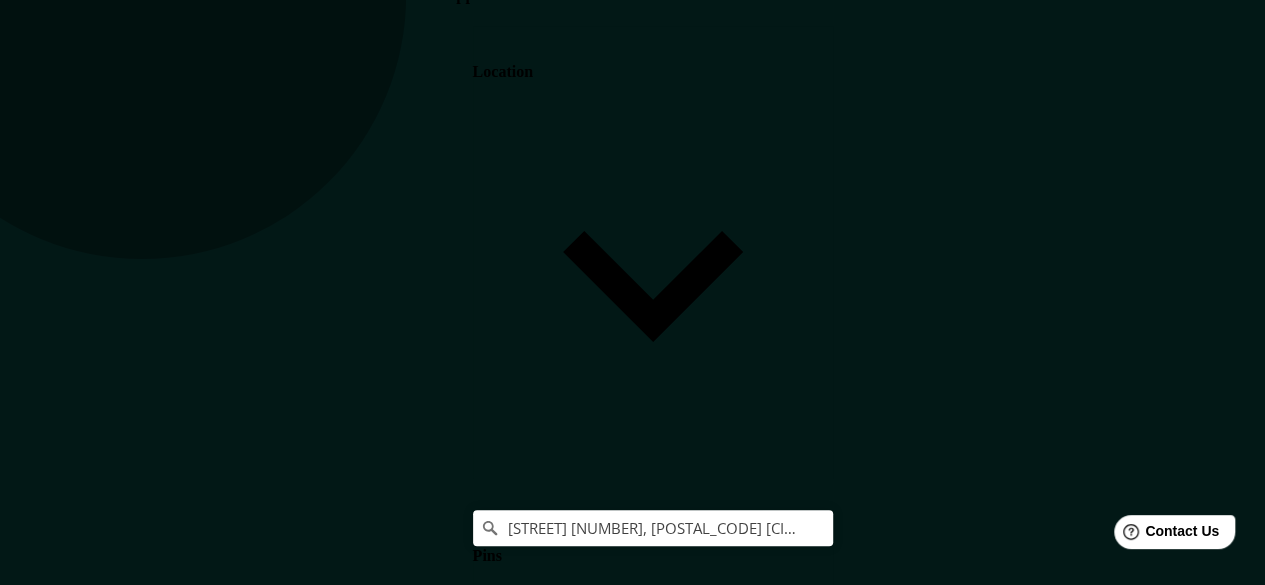 click on "Border" at bounding box center [497, 2025] 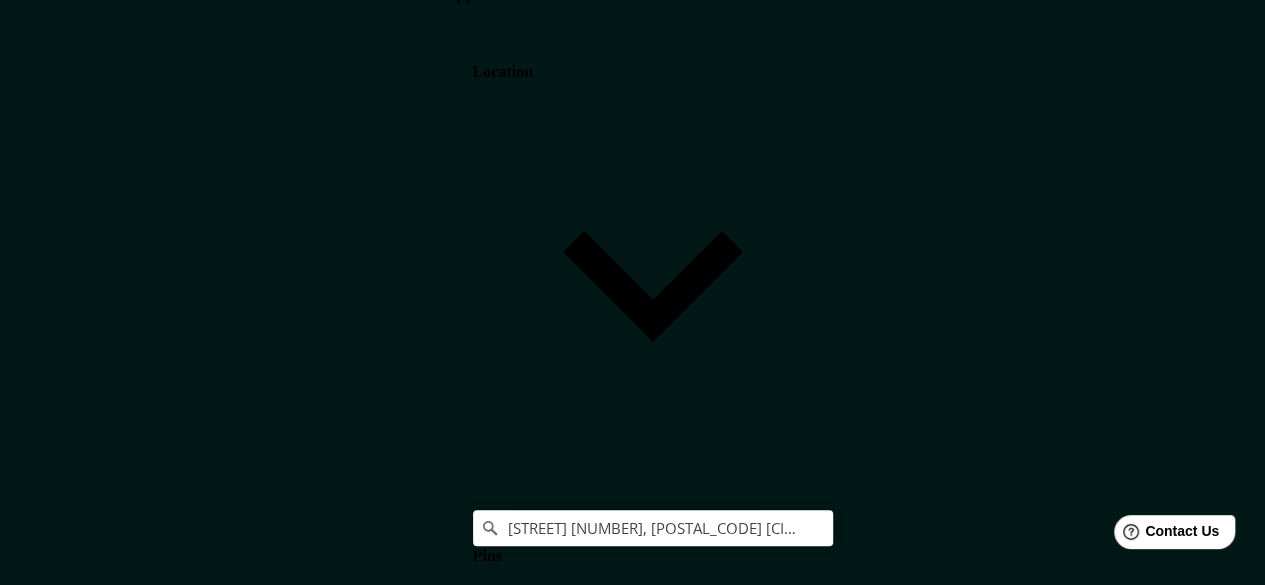 scroll, scrollTop: 186, scrollLeft: 0, axis: vertical 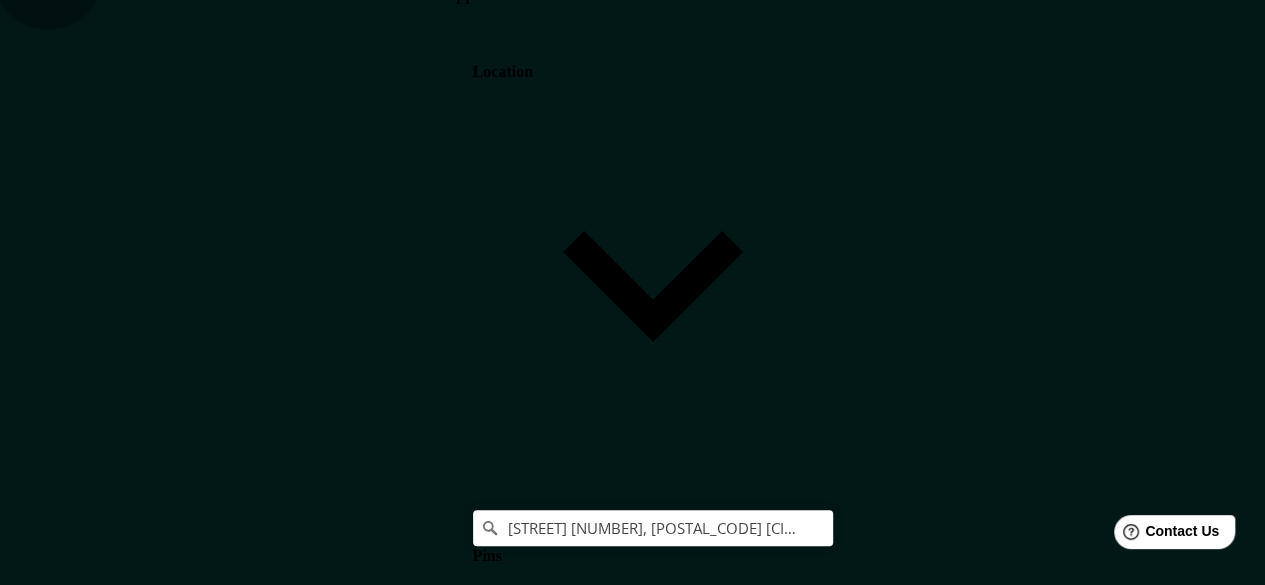 click on "Simple" at bounding box center (572, 2406) 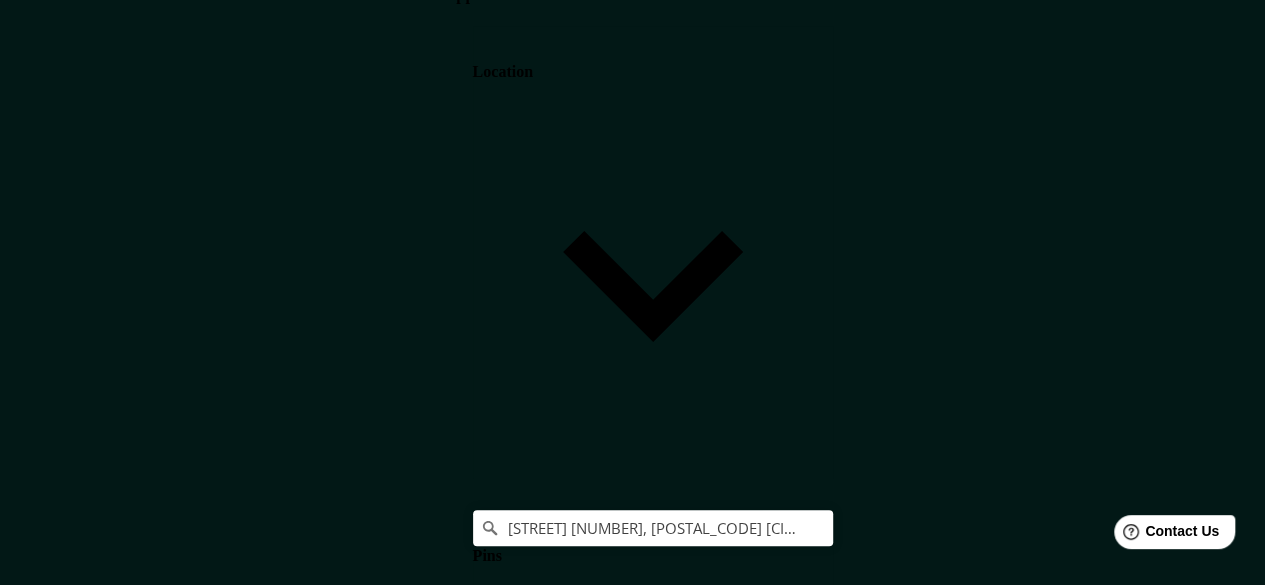 click on "Transparent" at bounding box center (660, 2406) 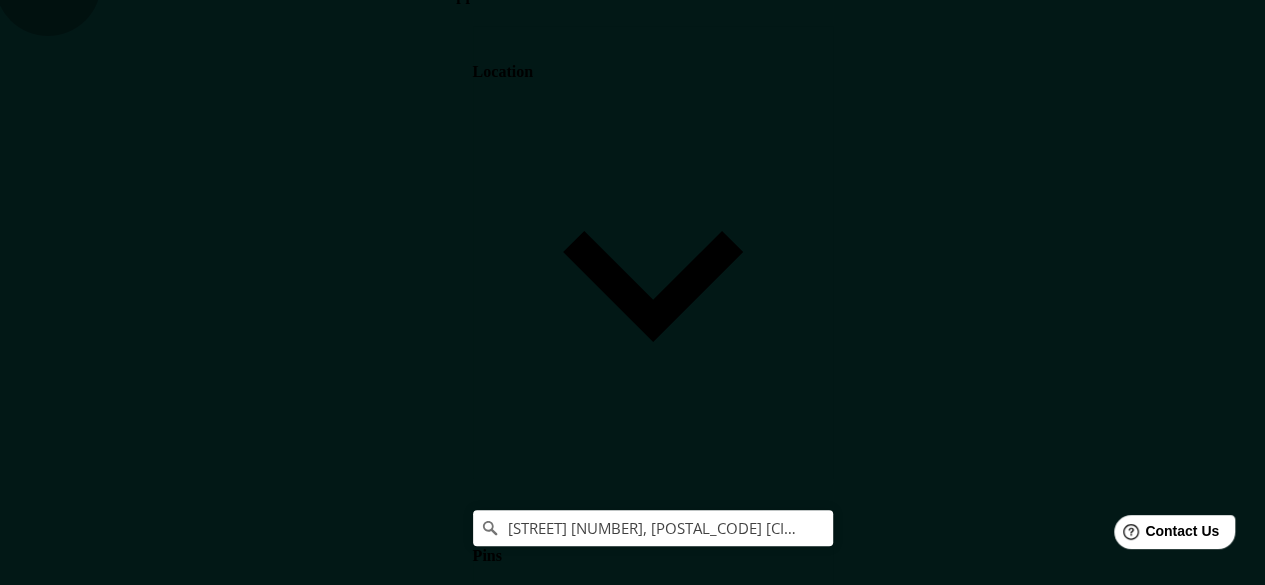 click on "None" at bounding box center (505, 2406) 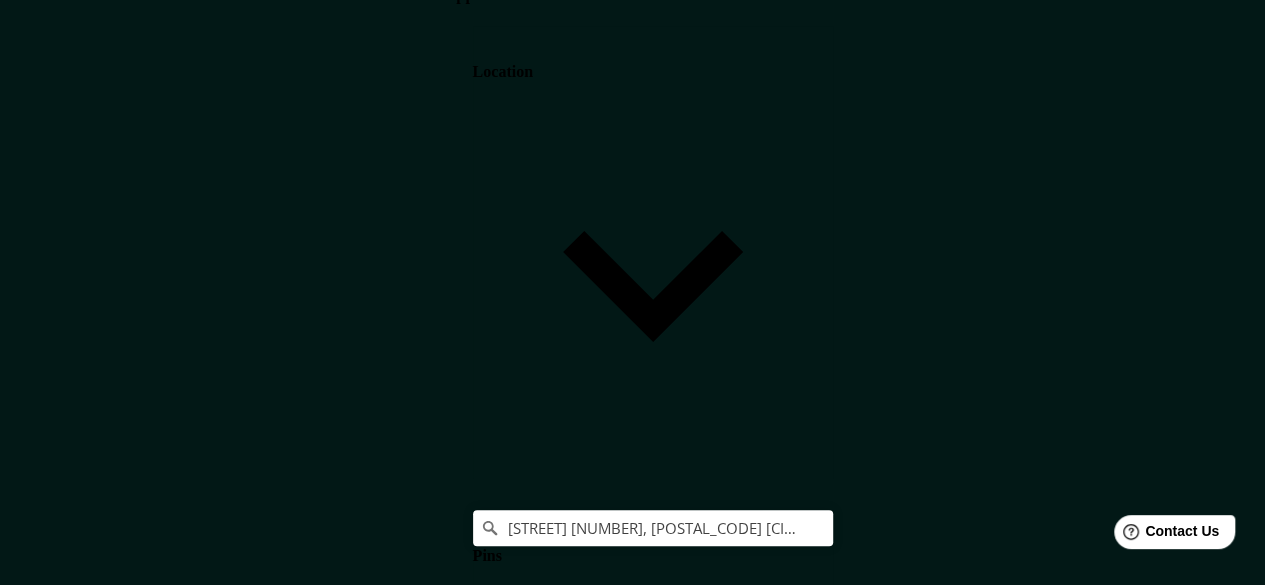 click on "Transparent" at bounding box center [660, 2406] 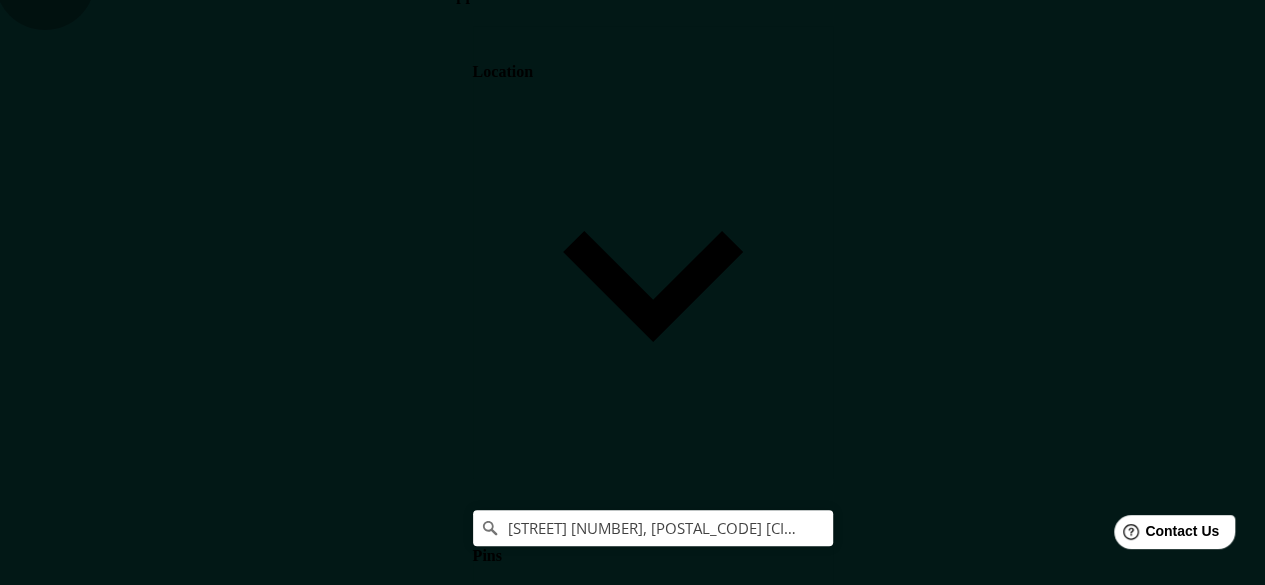 click on "Simple" at bounding box center [572, 2406] 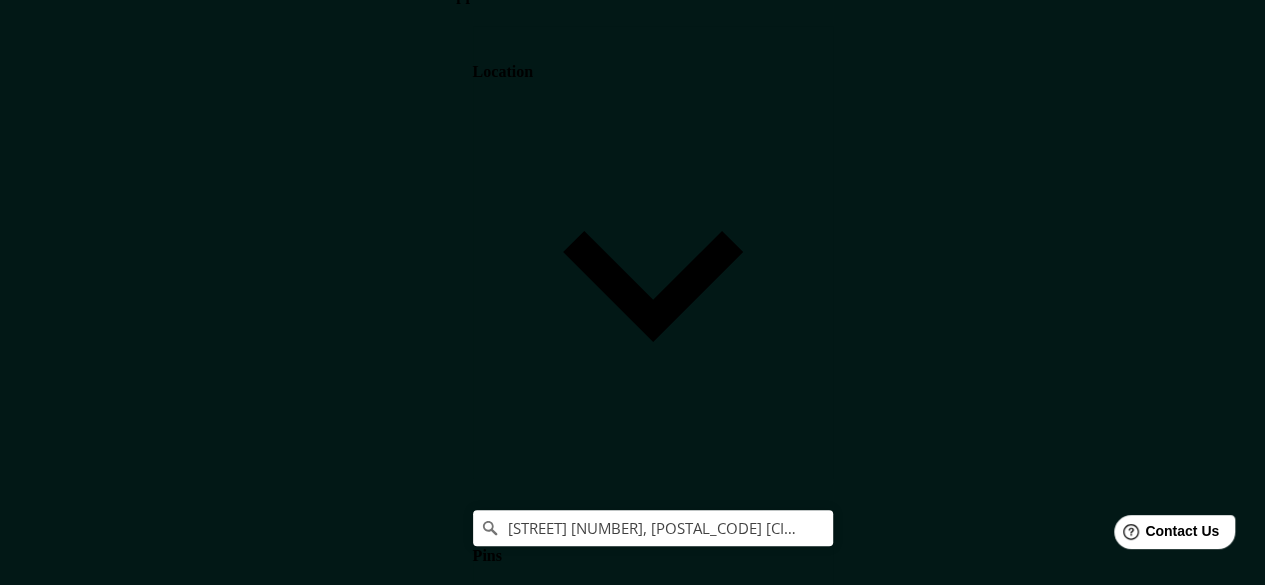 click on "None" at bounding box center [505, 2406] 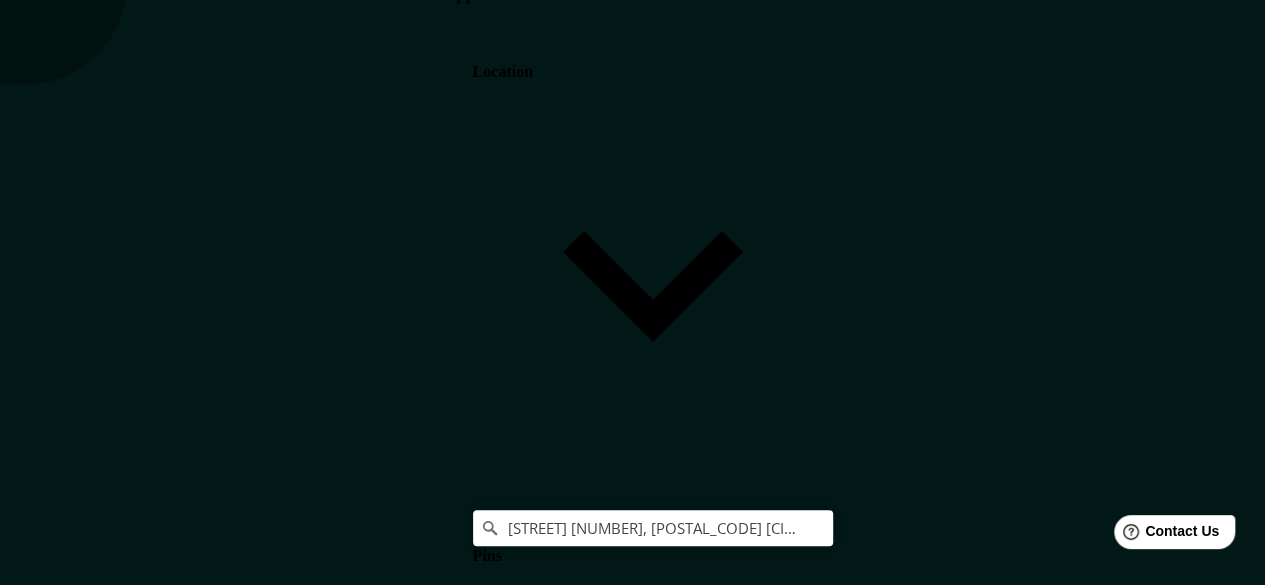 click on "Transparent" at bounding box center (660, 2406) 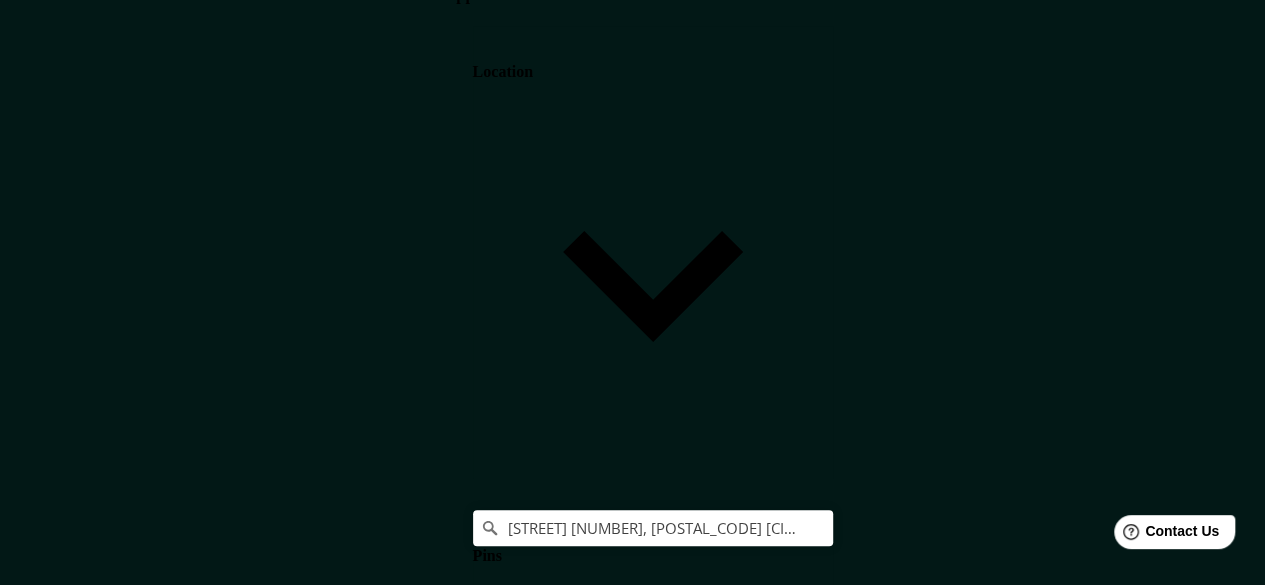 click on "None" at bounding box center (505, 2406) 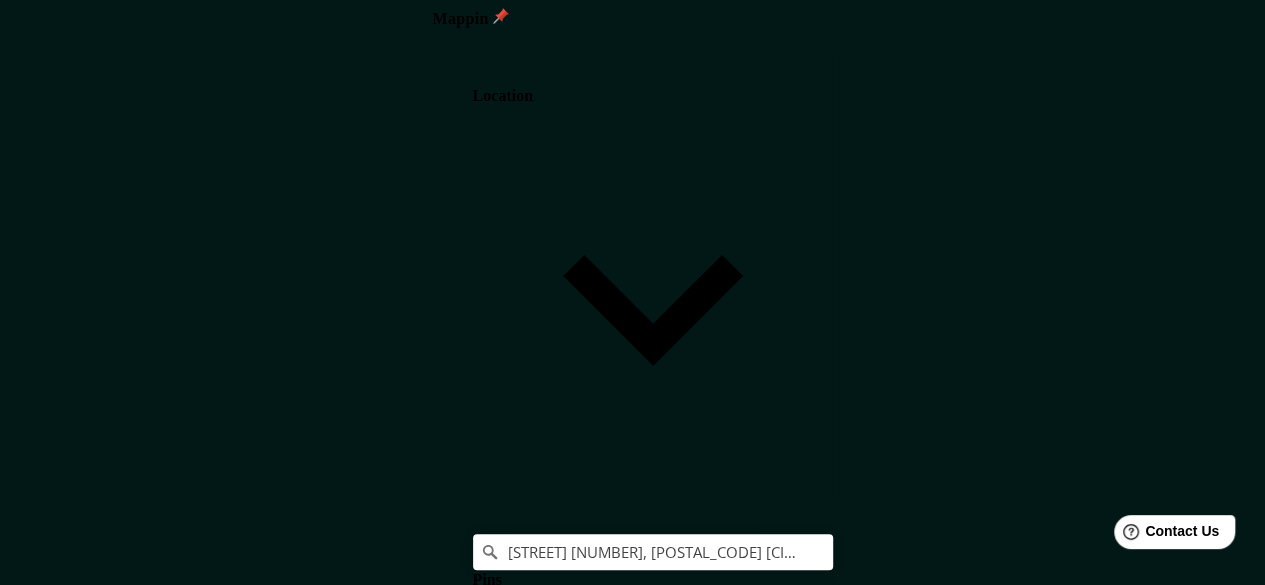 scroll, scrollTop: 0, scrollLeft: 0, axis: both 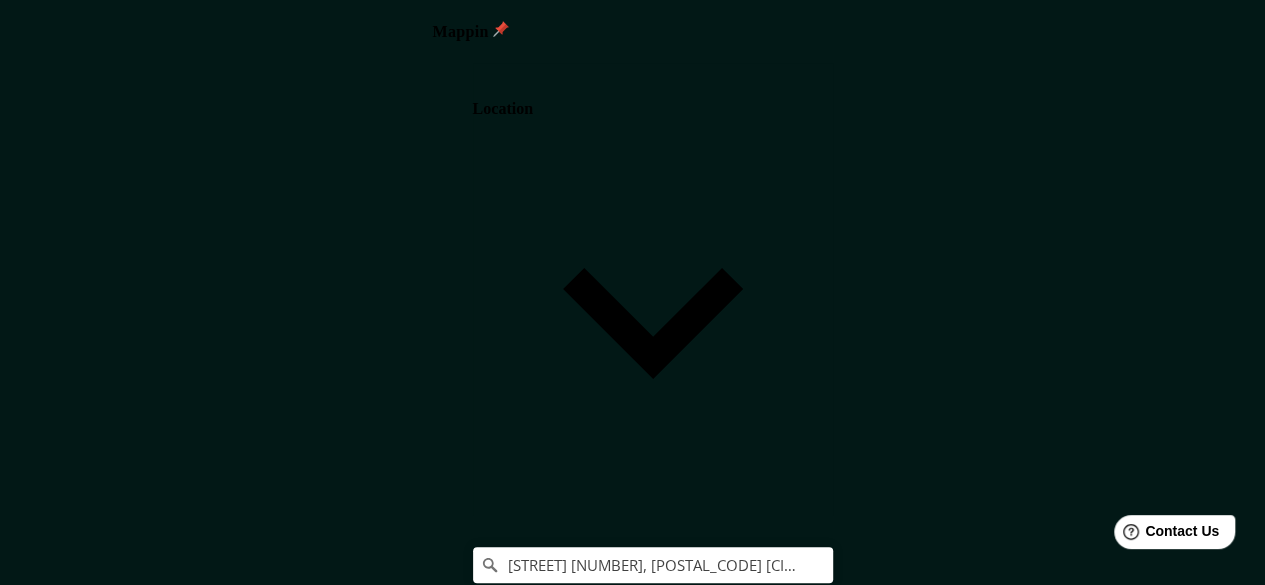 type 